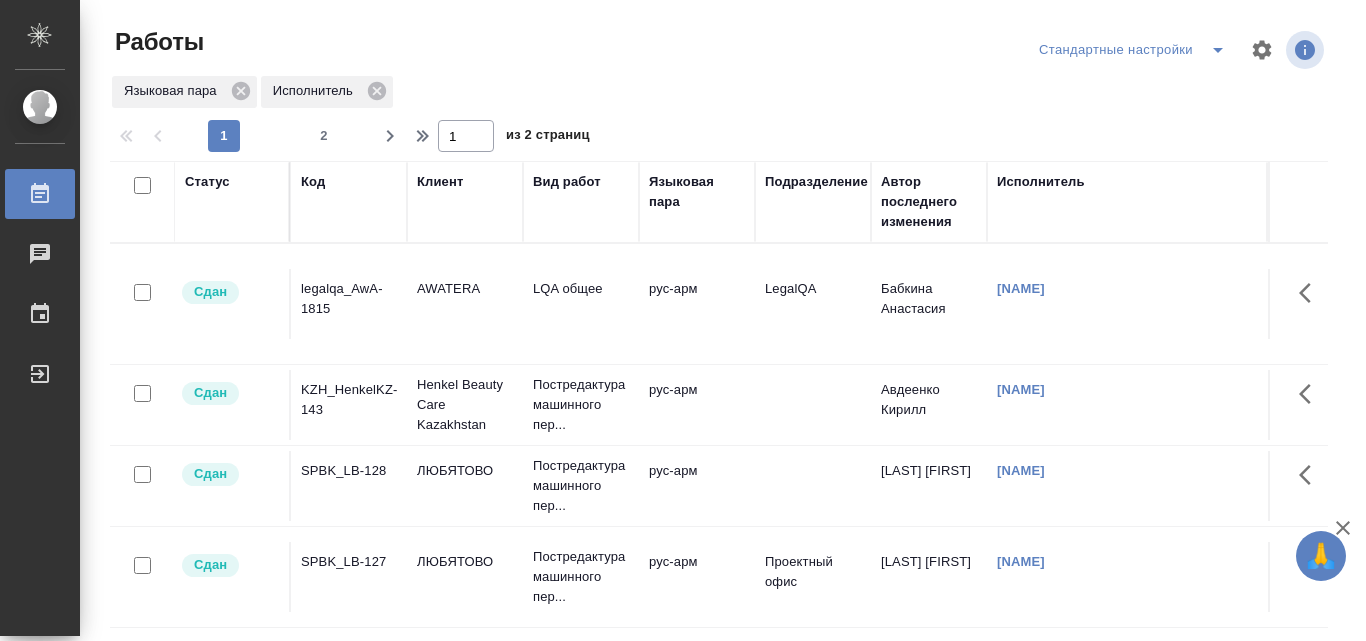 scroll, scrollTop: 0, scrollLeft: 0, axis: both 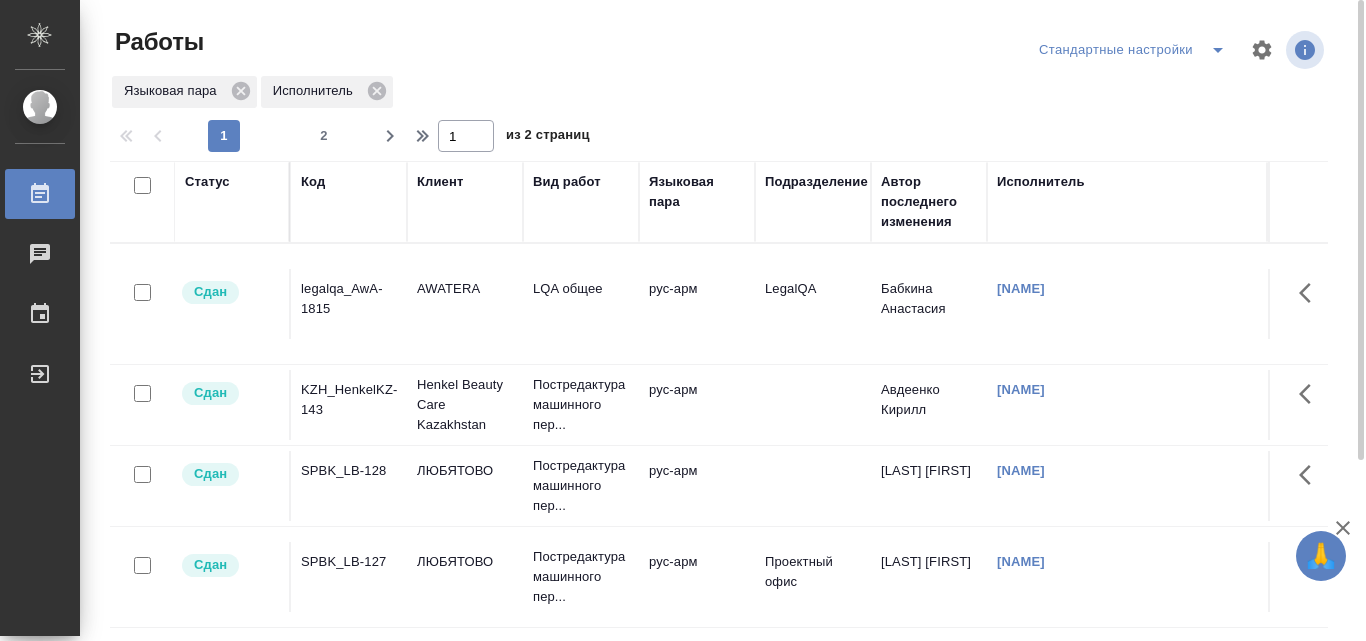 click on "Бабкина Анастасия" at bounding box center [929, 304] 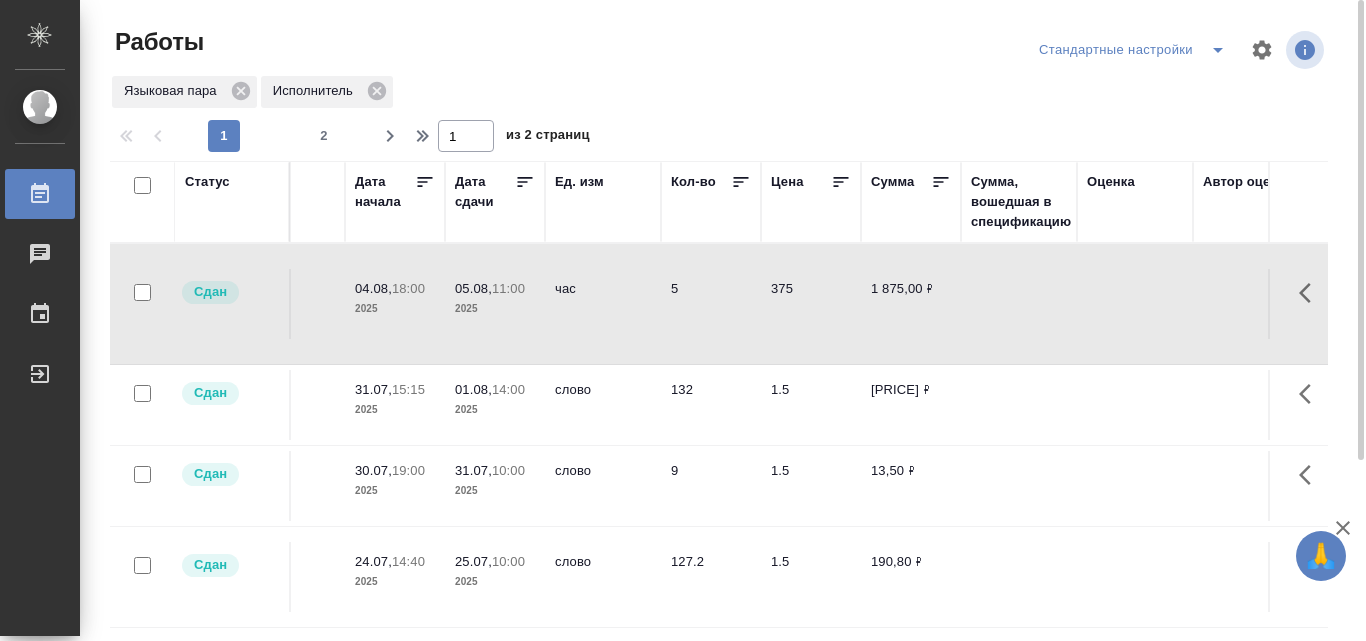 scroll, scrollTop: 0, scrollLeft: 1000, axis: horizontal 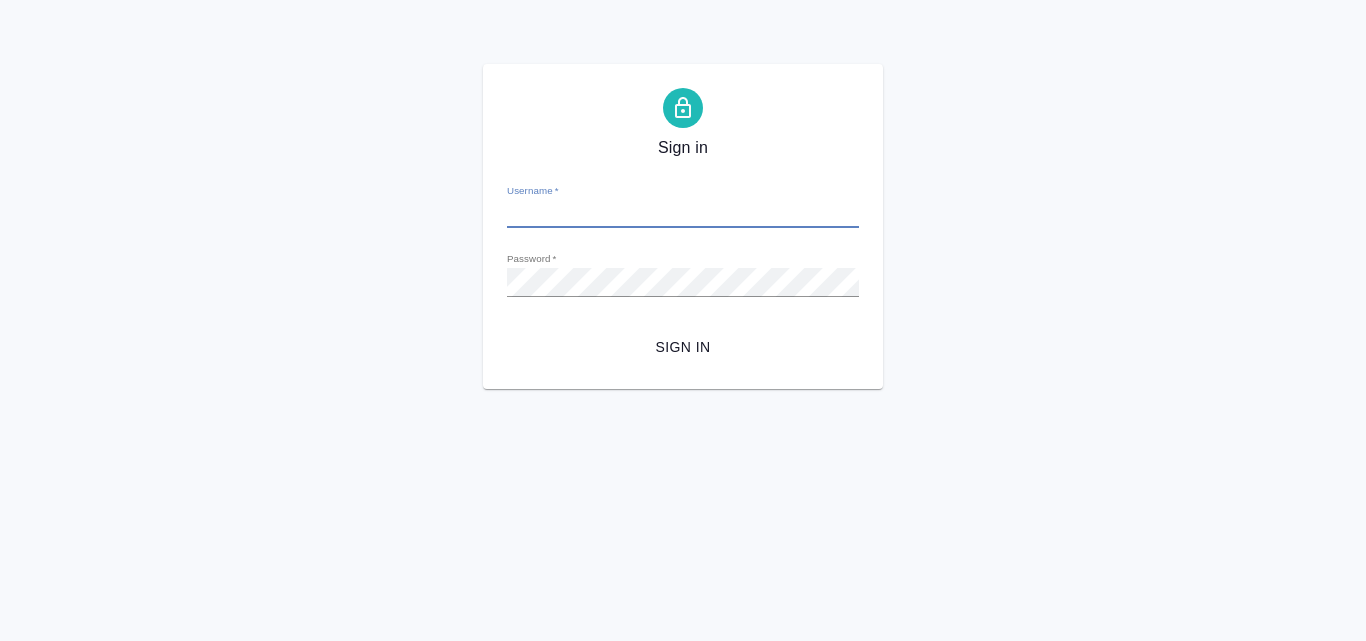 type on "[USERNAME]@[DOMAIN].com" 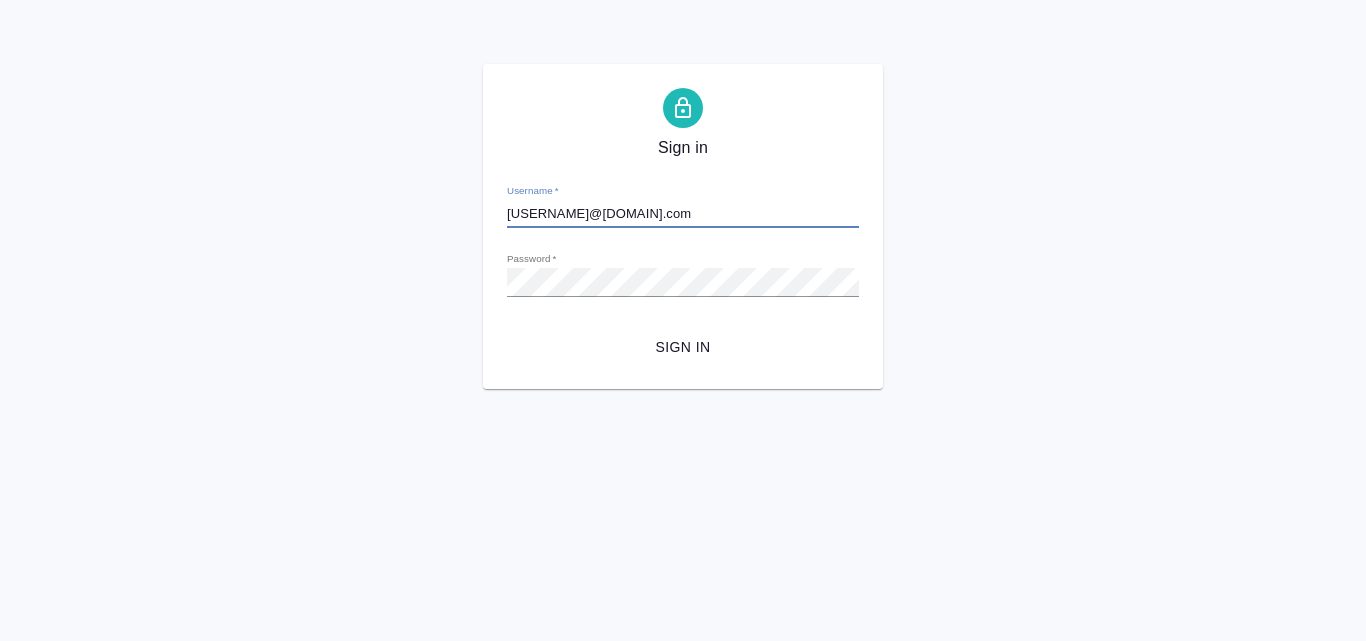 click on "Sign in" at bounding box center (683, 347) 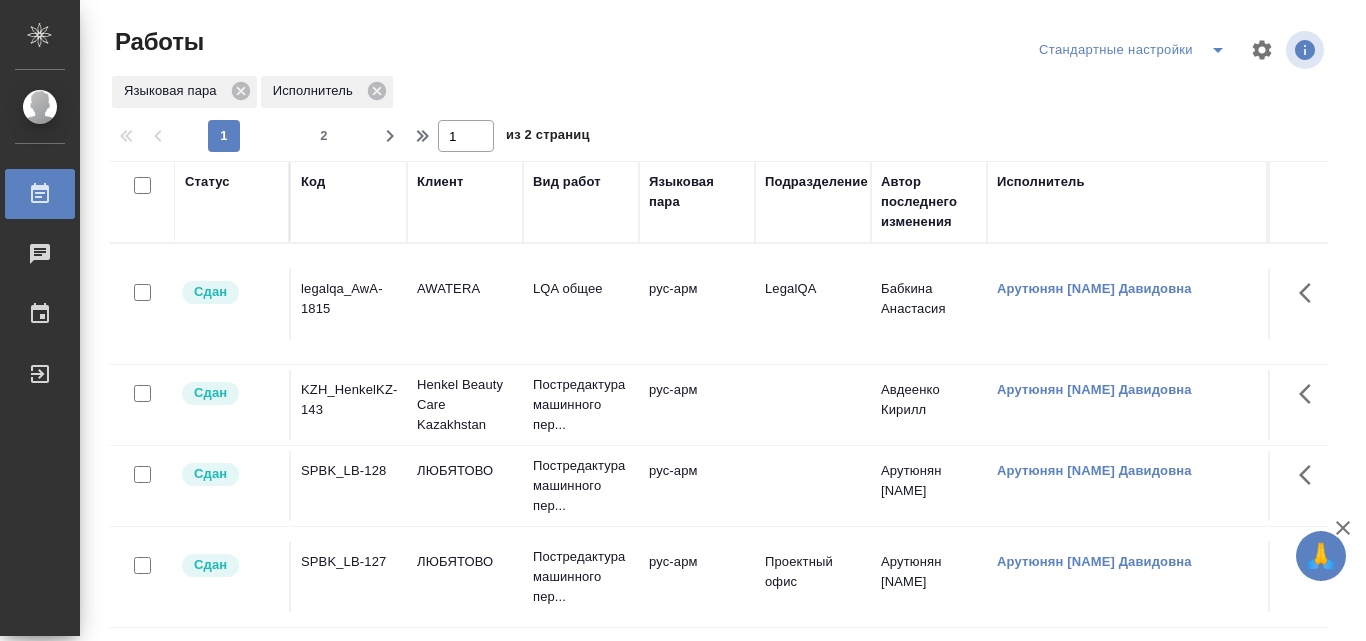 click on "рус-арм" at bounding box center (697, 304) 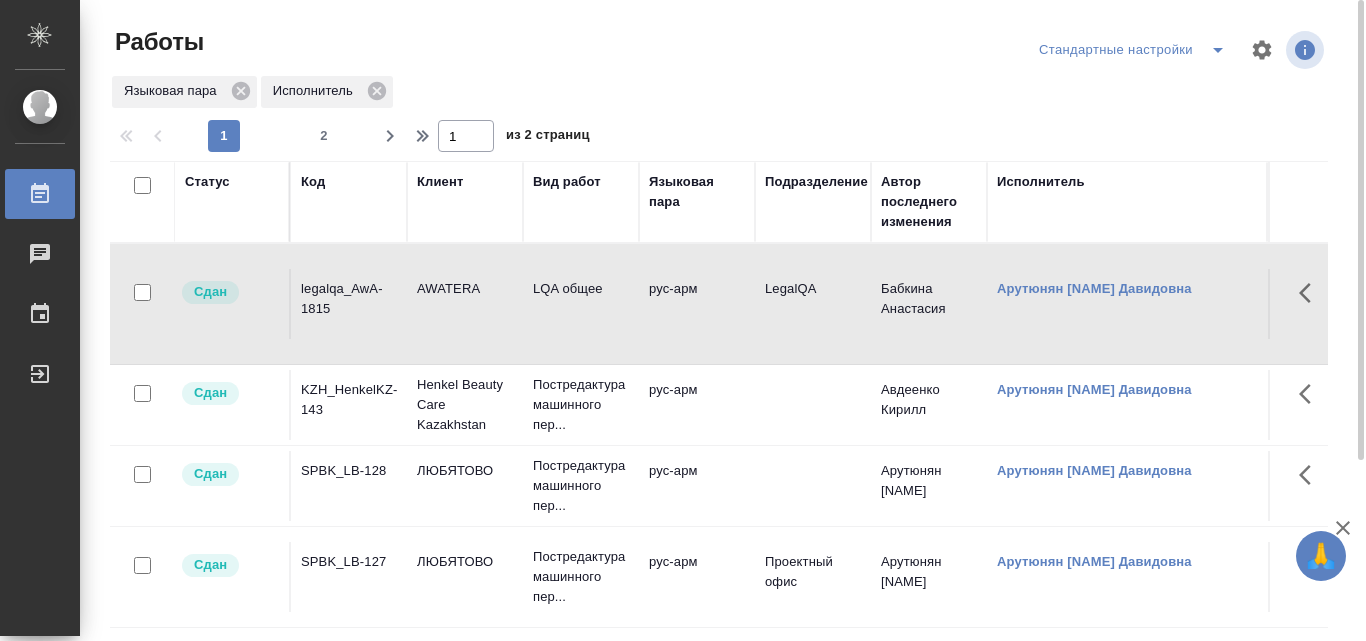 scroll, scrollTop: 0, scrollLeft: 0, axis: both 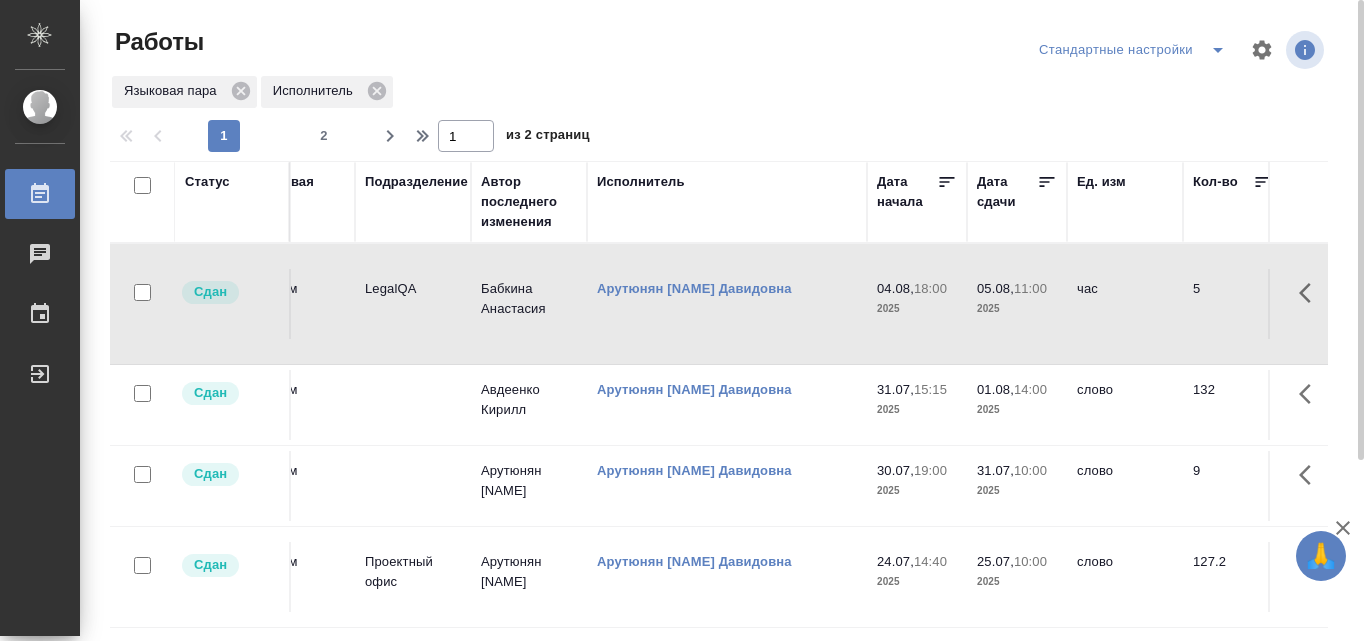 click on "[LAST] [FIRST] [PATRONYMIC]" at bounding box center (694, 288) 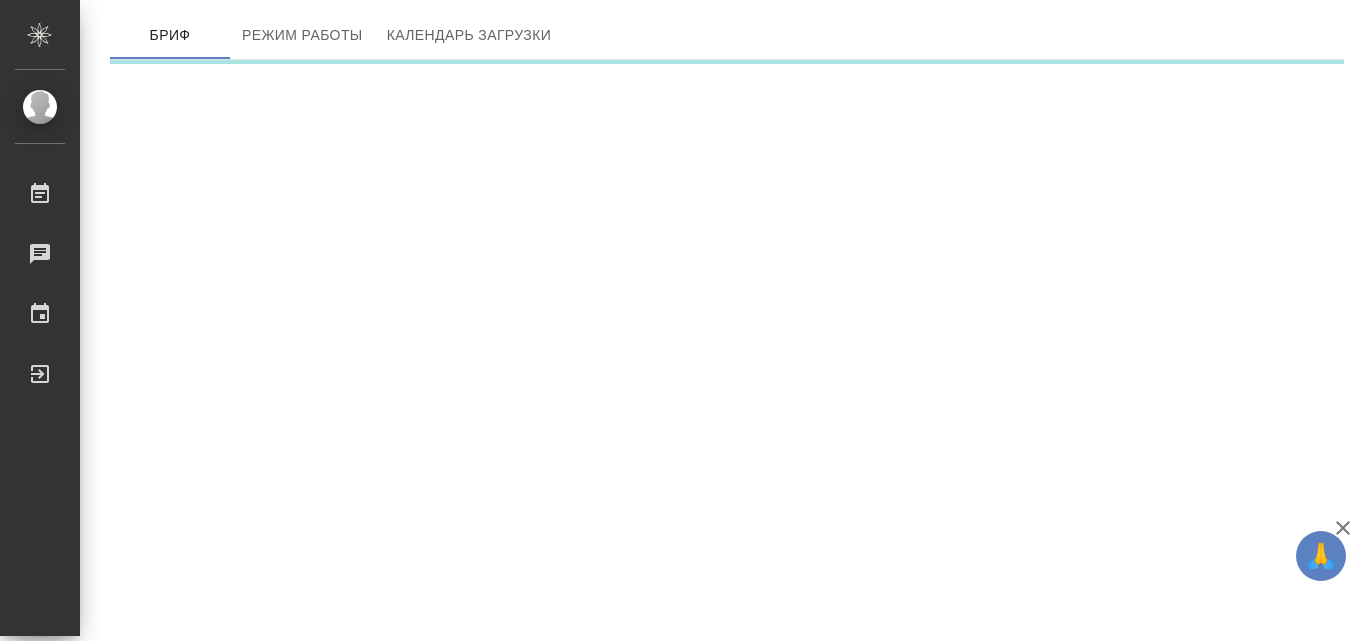 scroll, scrollTop: 0, scrollLeft: 0, axis: both 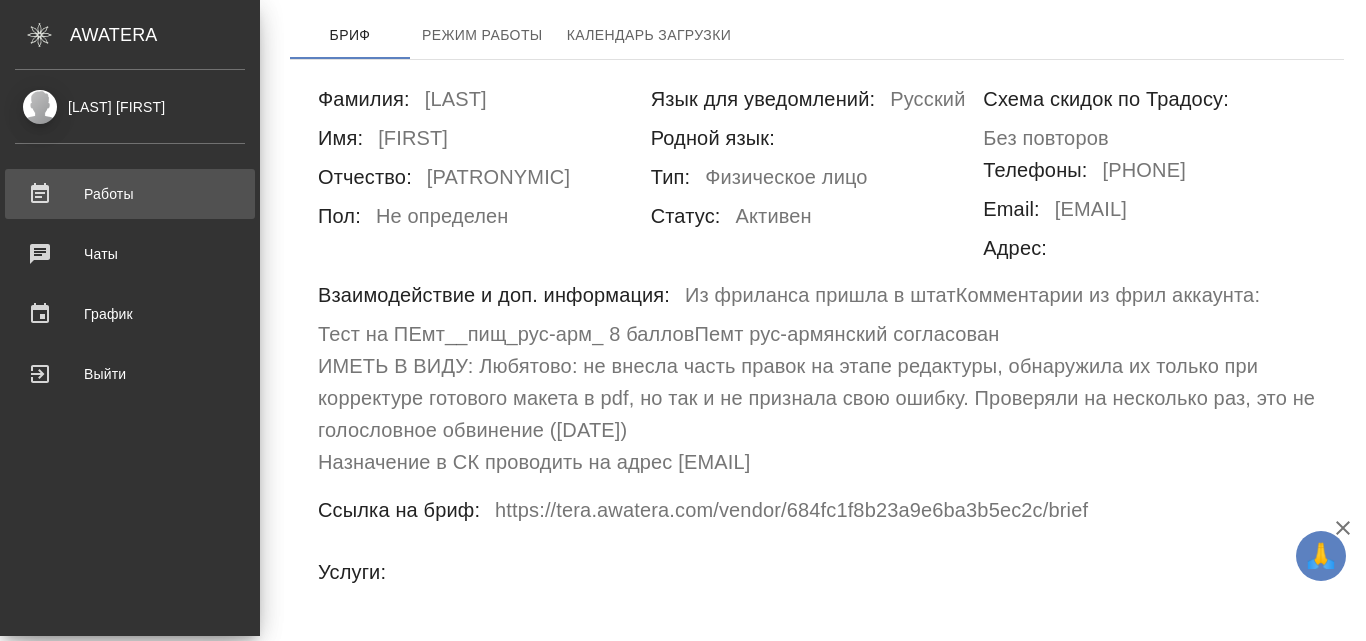 click on "Работы" at bounding box center [130, 194] 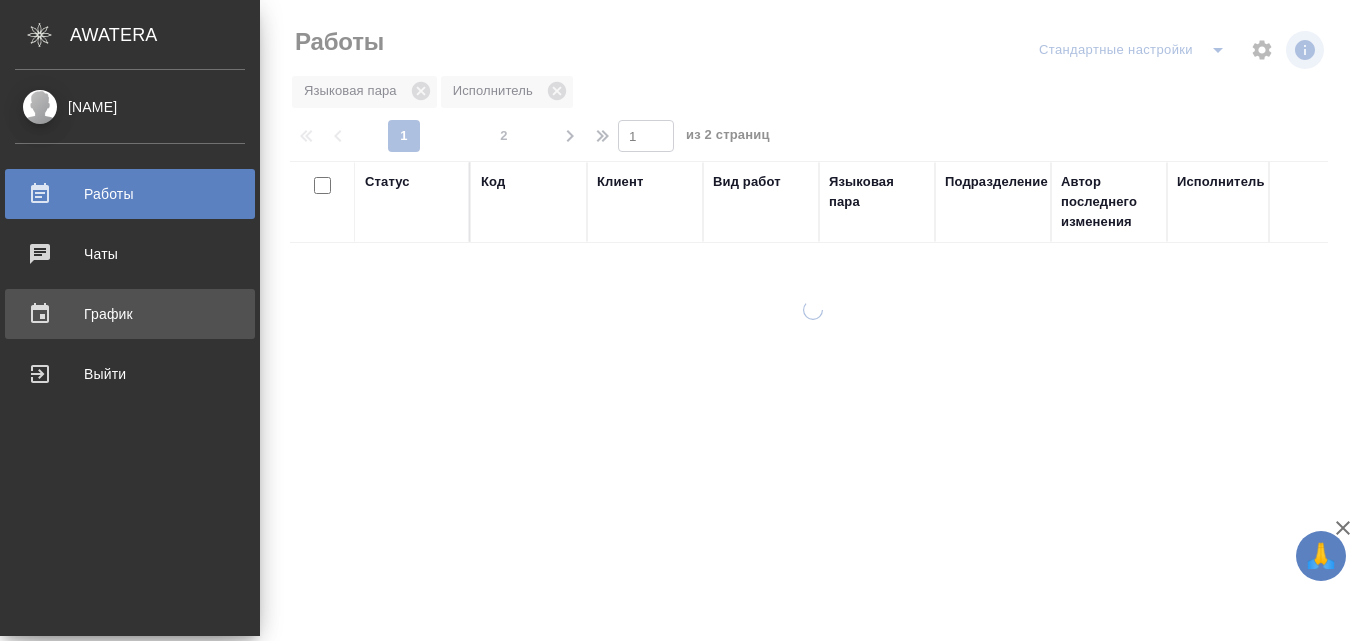 click on "График" at bounding box center (130, 314) 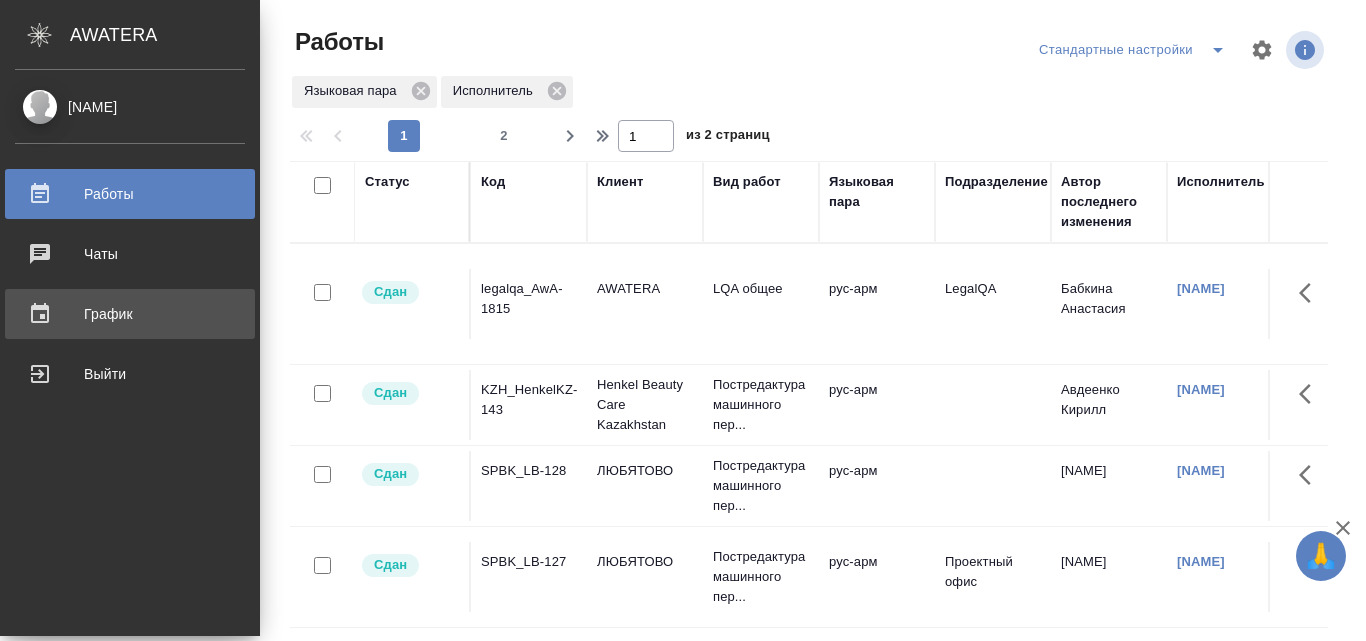 scroll, scrollTop: 0, scrollLeft: 0, axis: both 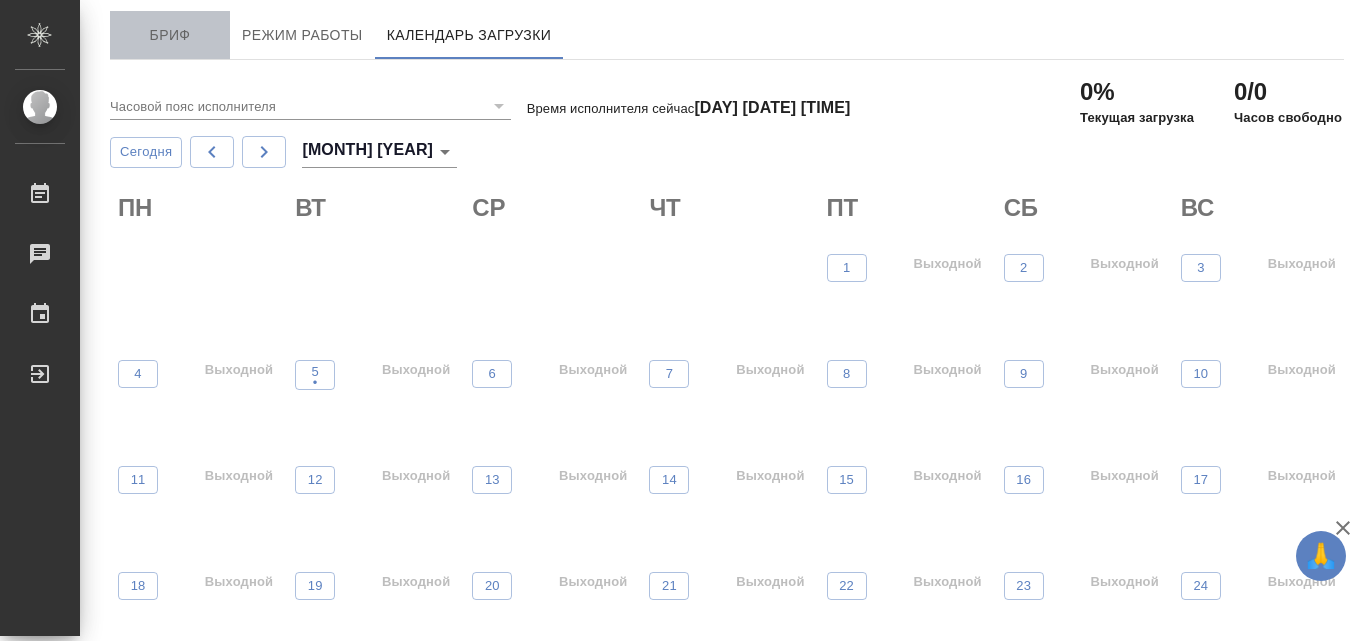 click on "Бриф" at bounding box center [170, 35] 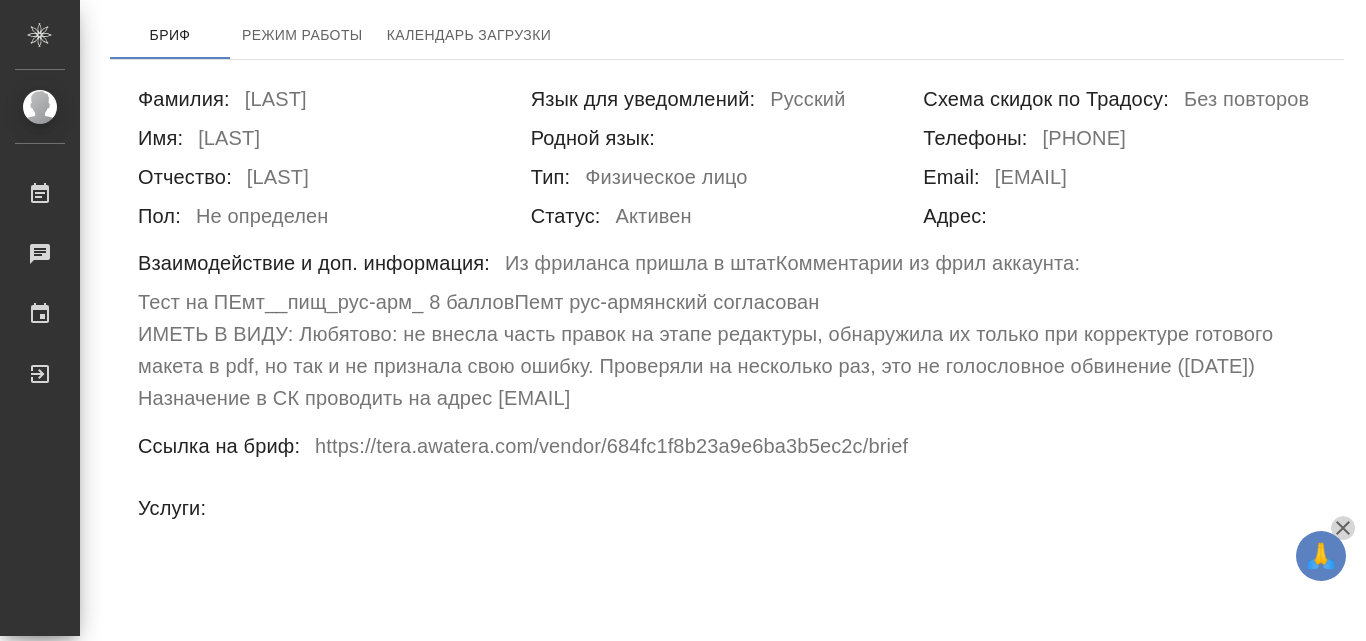 click 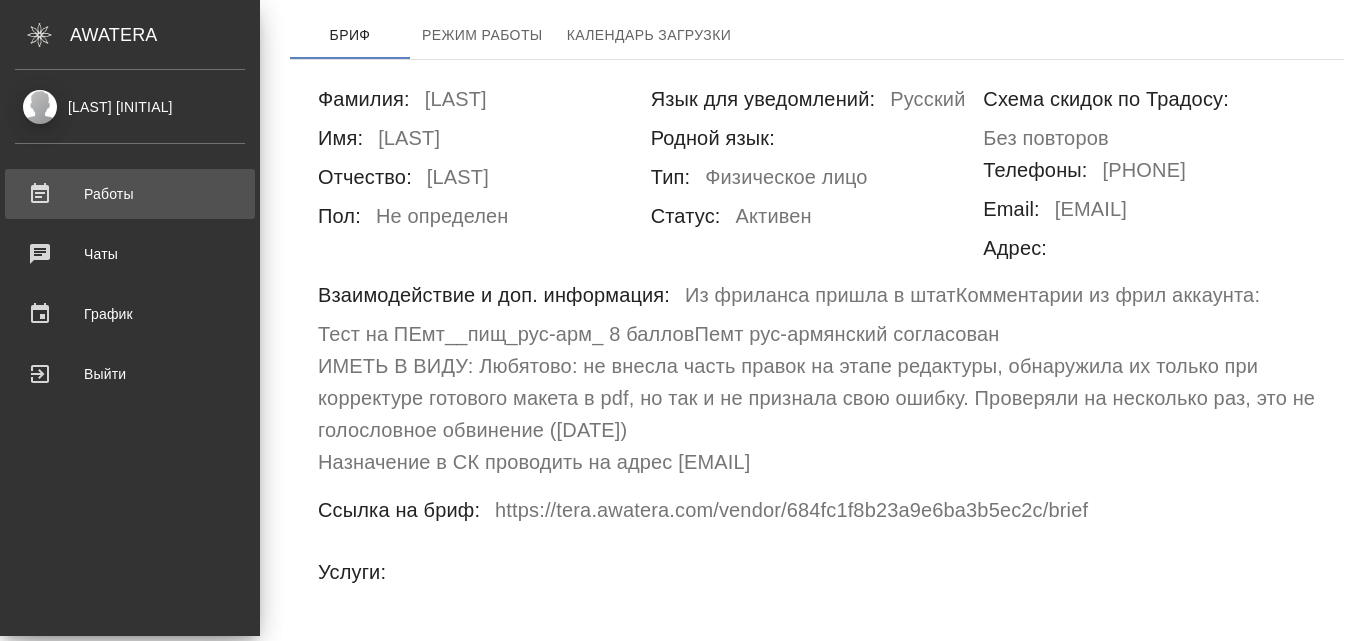 click on "Работы" at bounding box center [130, 194] 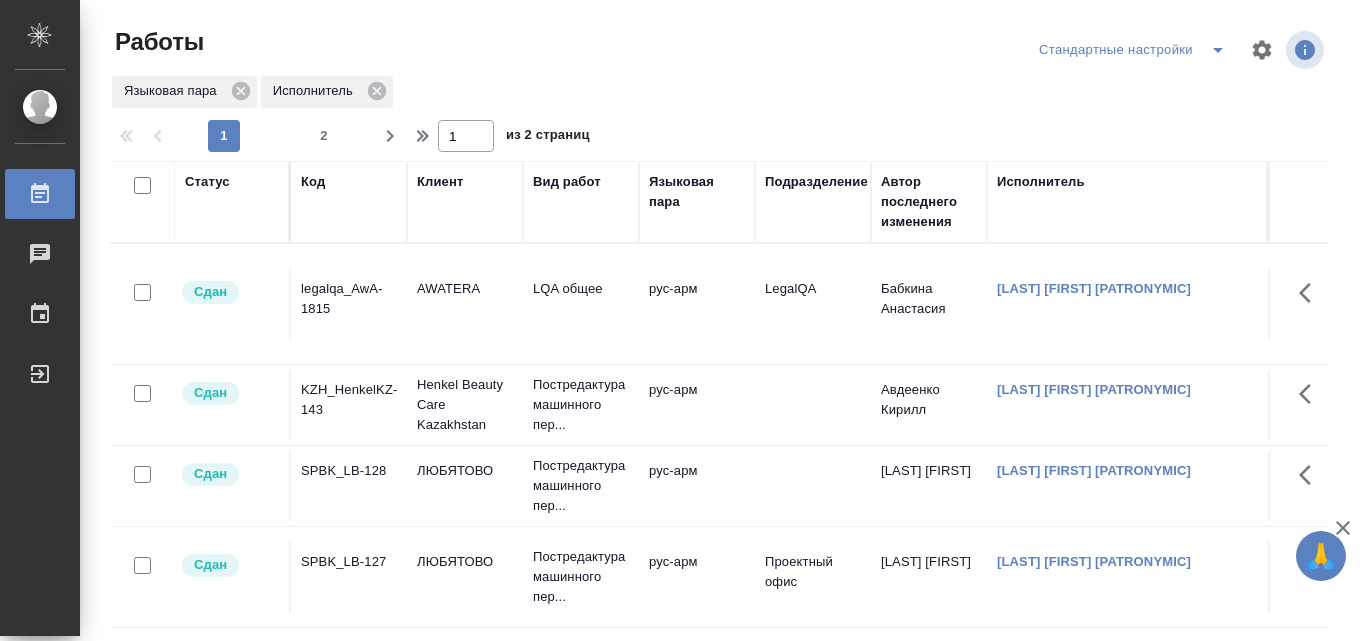scroll, scrollTop: 0, scrollLeft: 0, axis: both 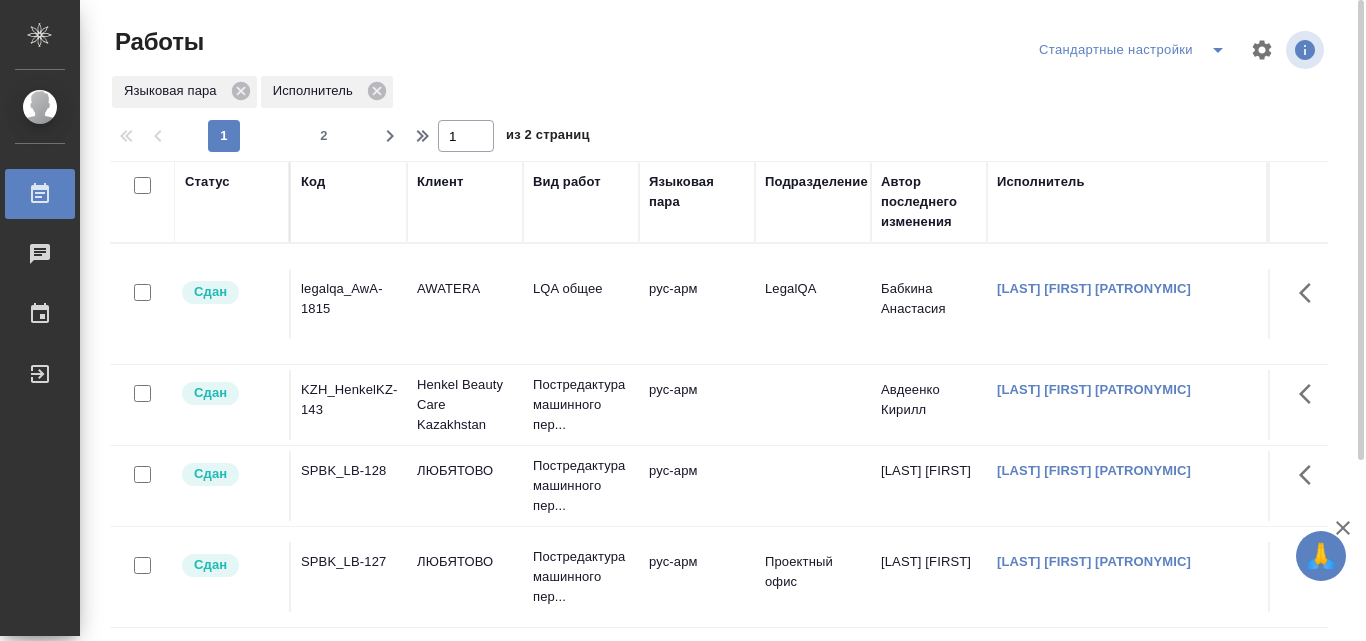 click on "рус-арм" at bounding box center [697, 304] 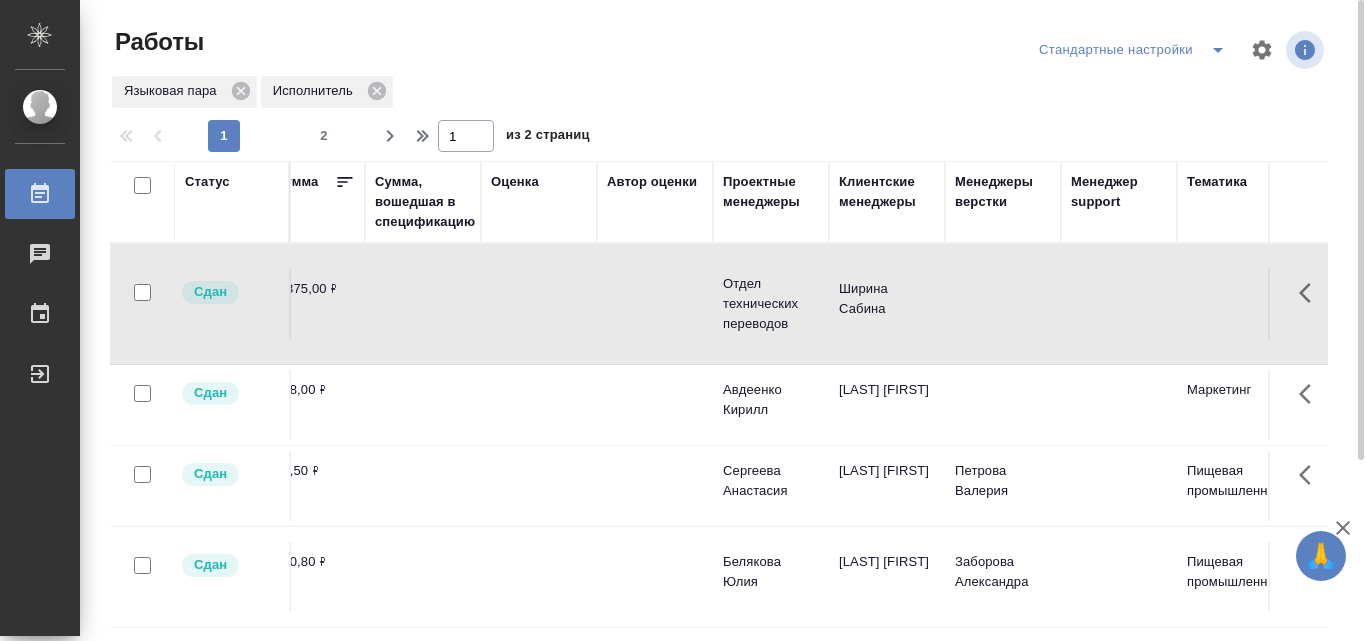 scroll, scrollTop: 0, scrollLeft: 1520, axis: horizontal 